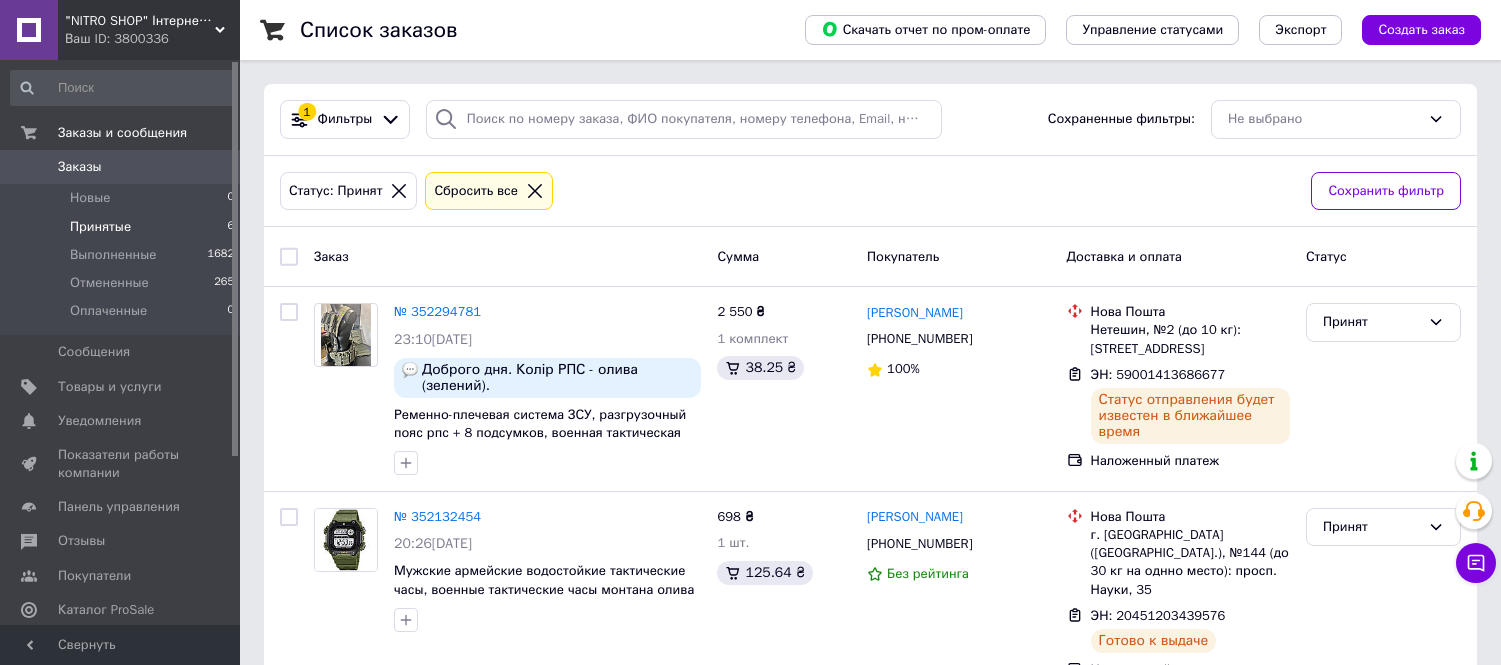 scroll, scrollTop: 0, scrollLeft: 0, axis: both 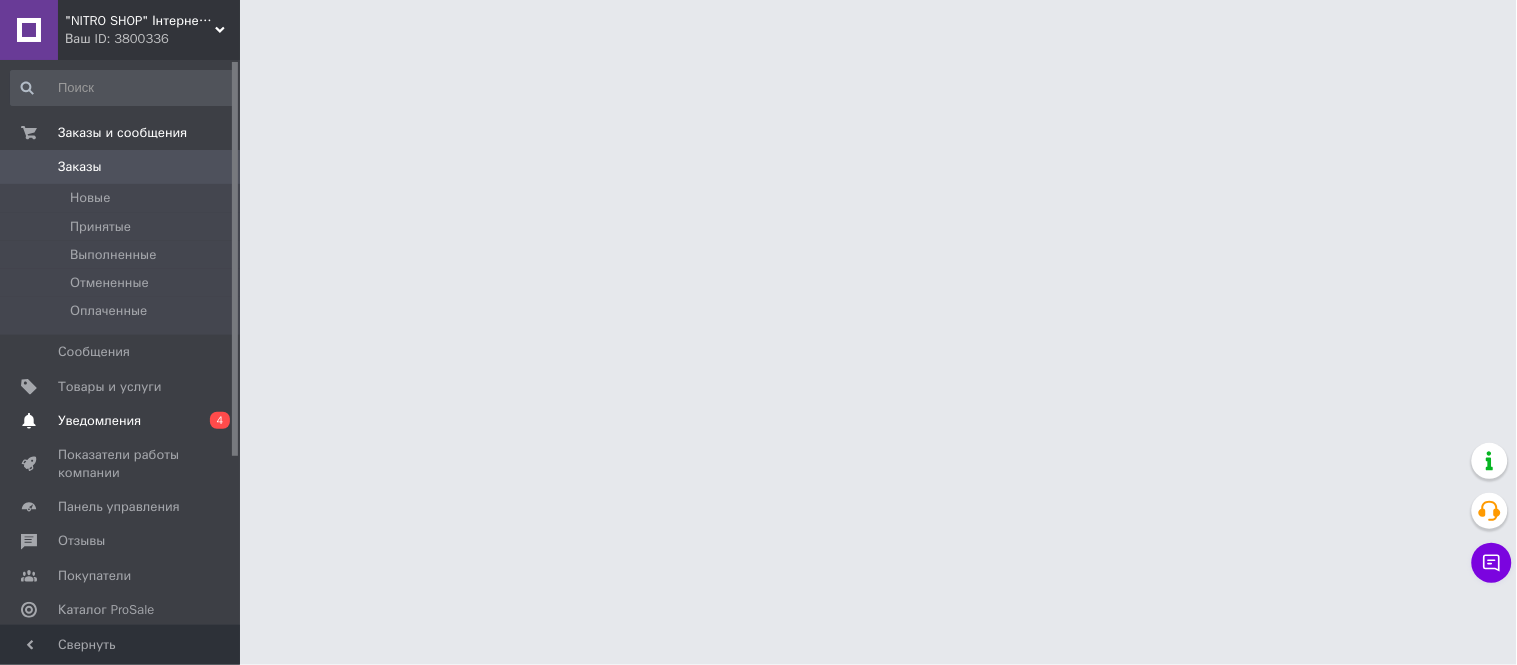 click on "Уведомления" at bounding box center (99, 421) 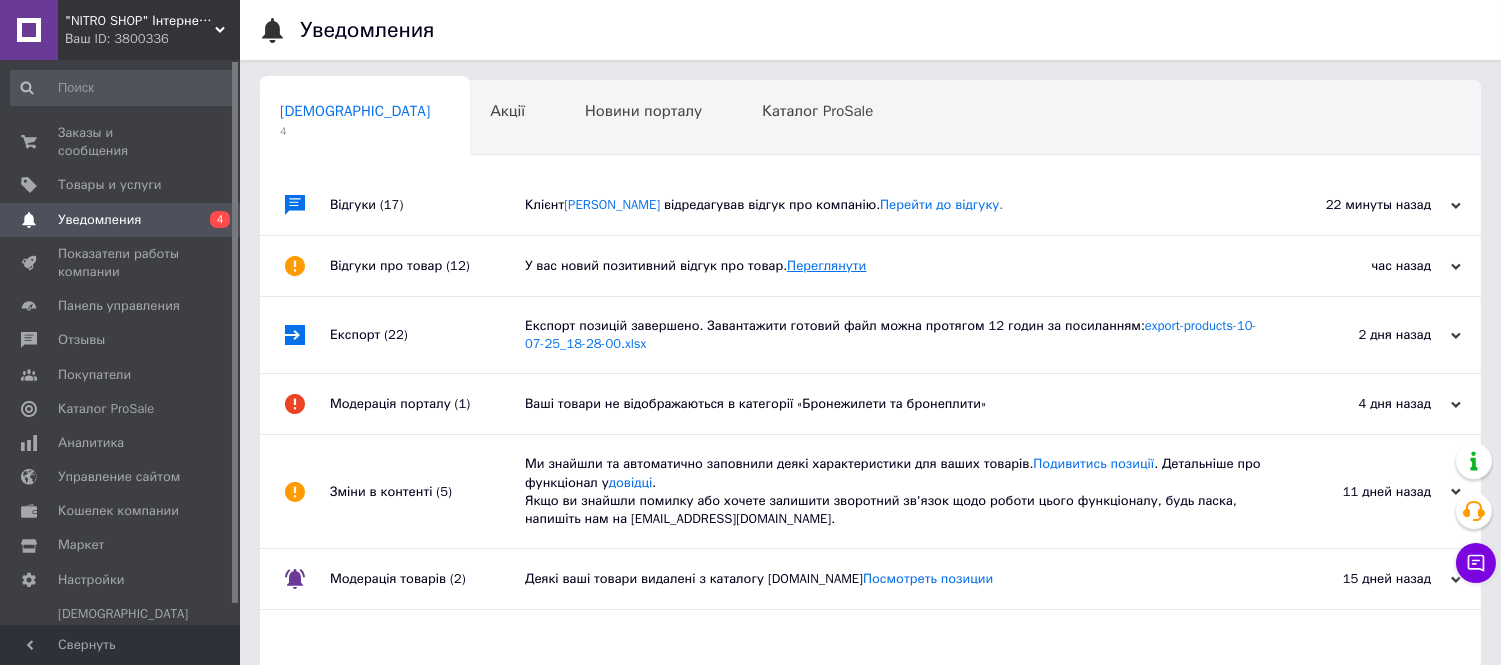 click on "Переглянути" at bounding box center (826, 265) 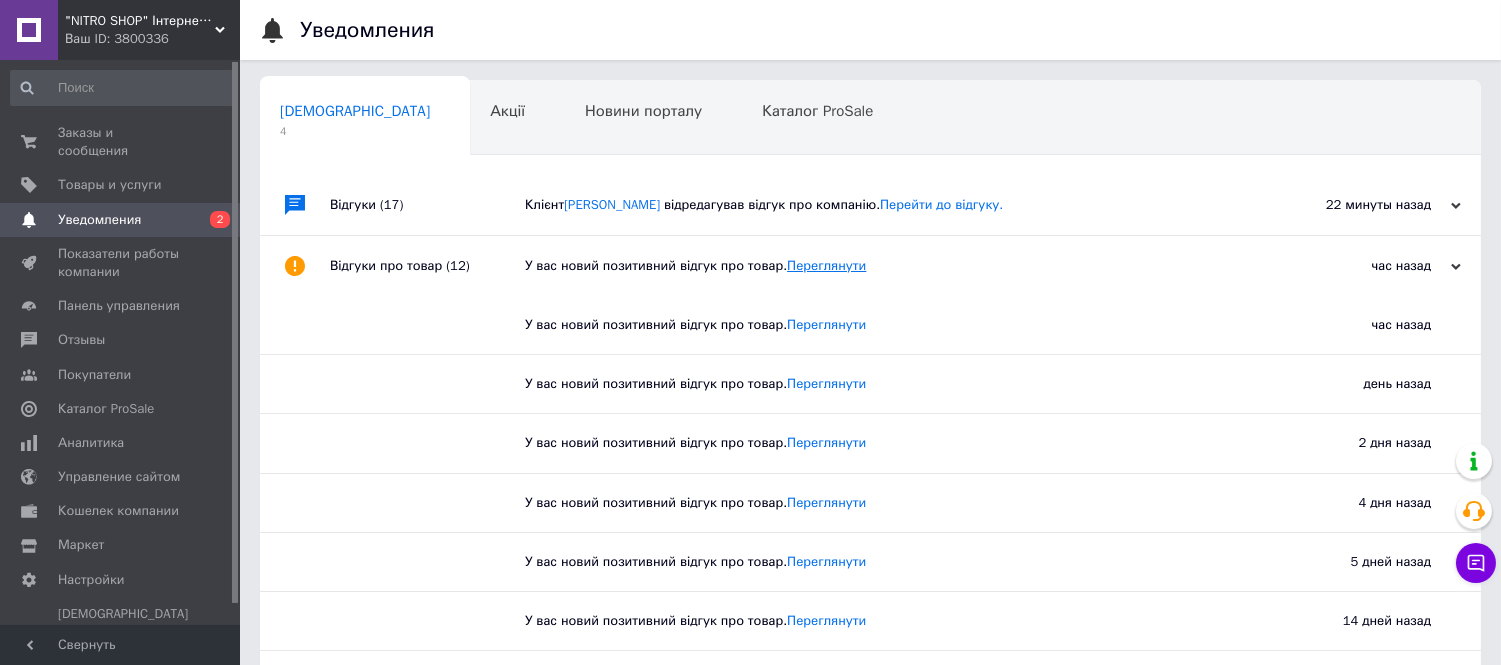 click on "Переглянути" at bounding box center [826, 265] 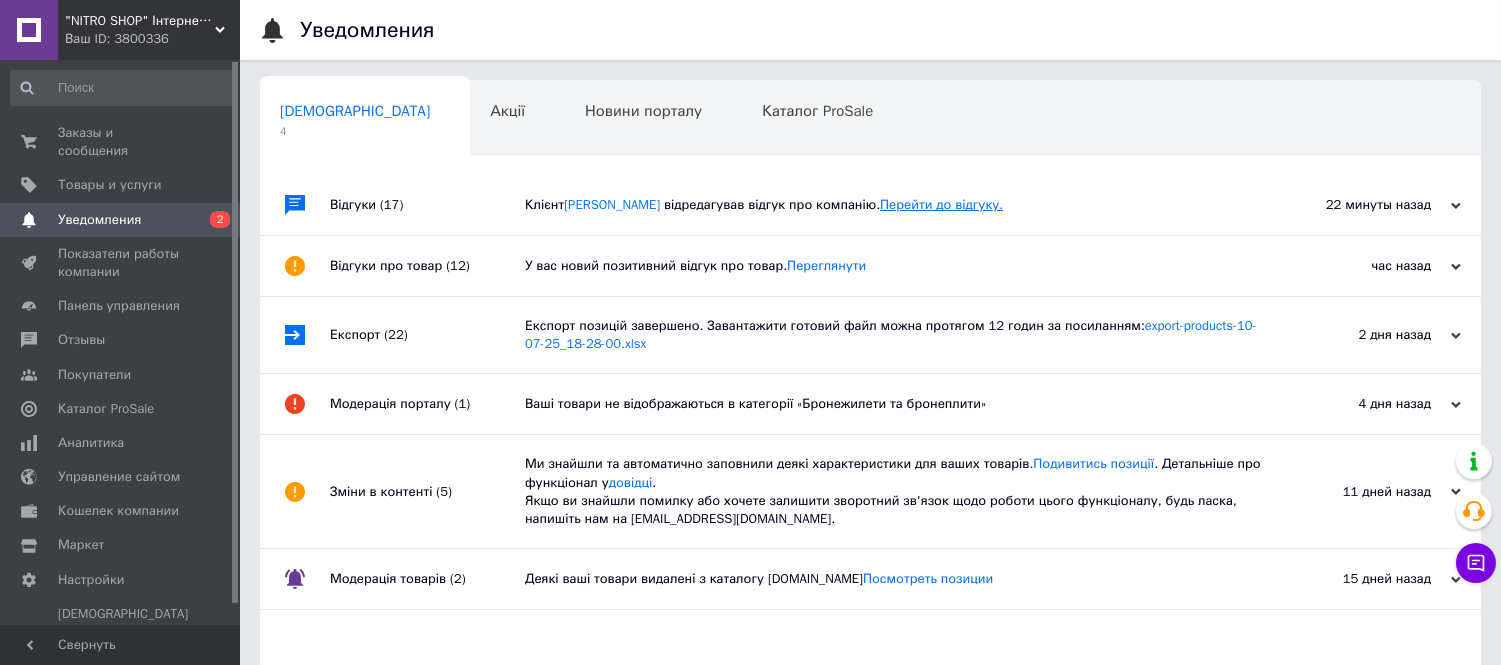 click on "Перейти до відгуку." at bounding box center (941, 204) 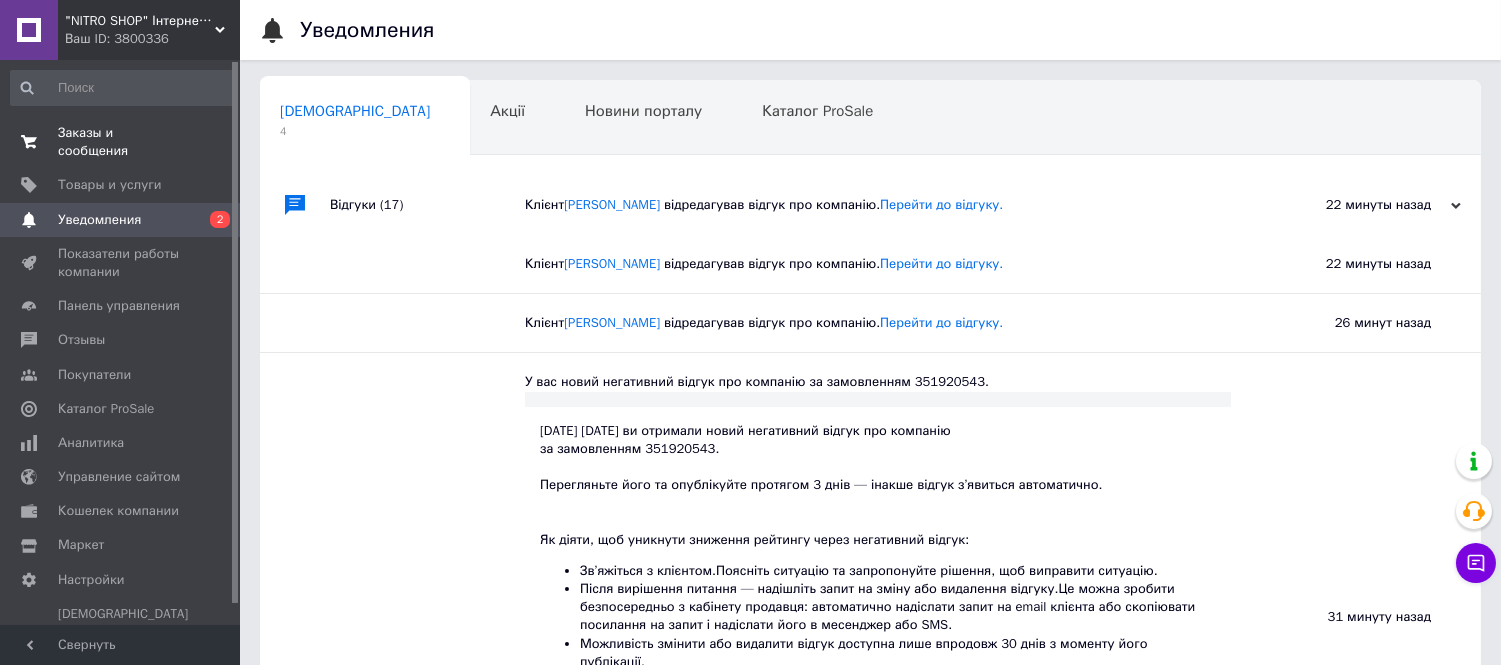 click on "Заказы и сообщения" at bounding box center (121, 142) 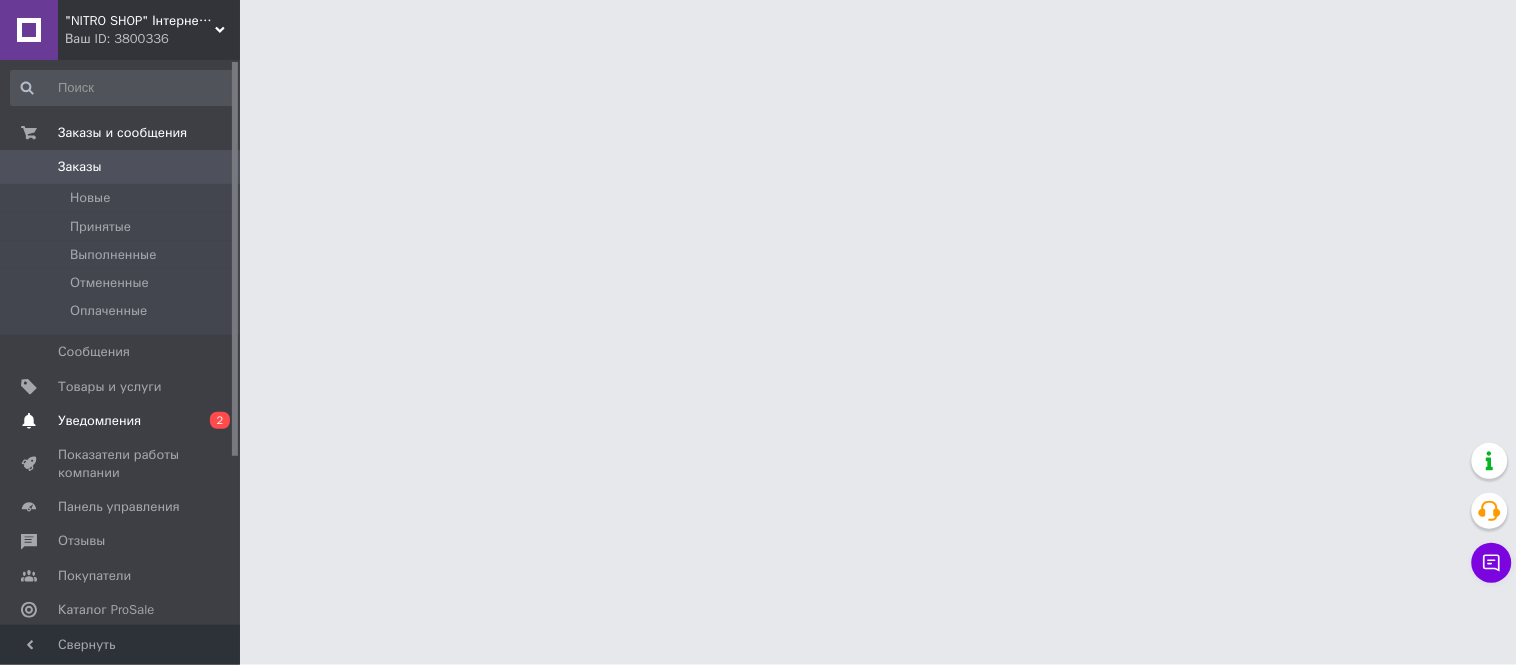 click on "Уведомления" at bounding box center (99, 421) 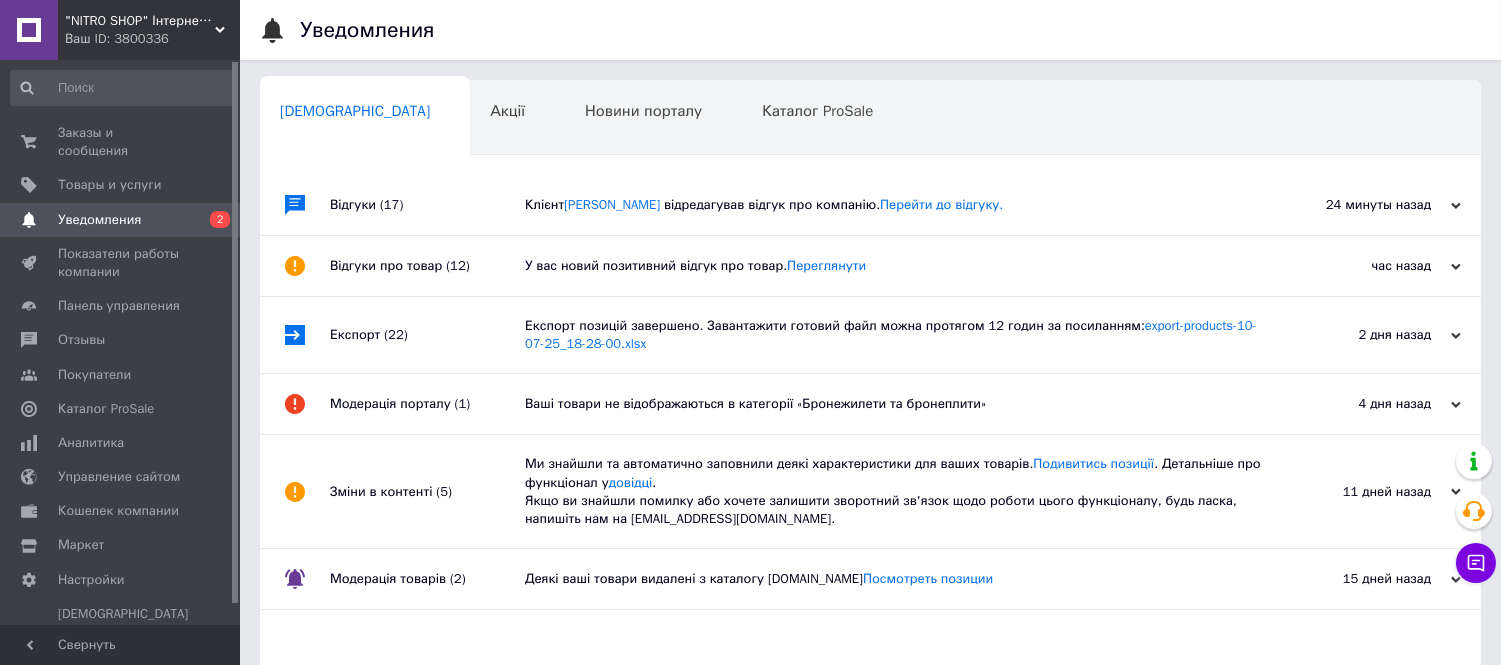 click on "Клієнт
Мошковский Сергей
відредагував відгук про компанію.
Перейти до відгуку." at bounding box center (893, 205) 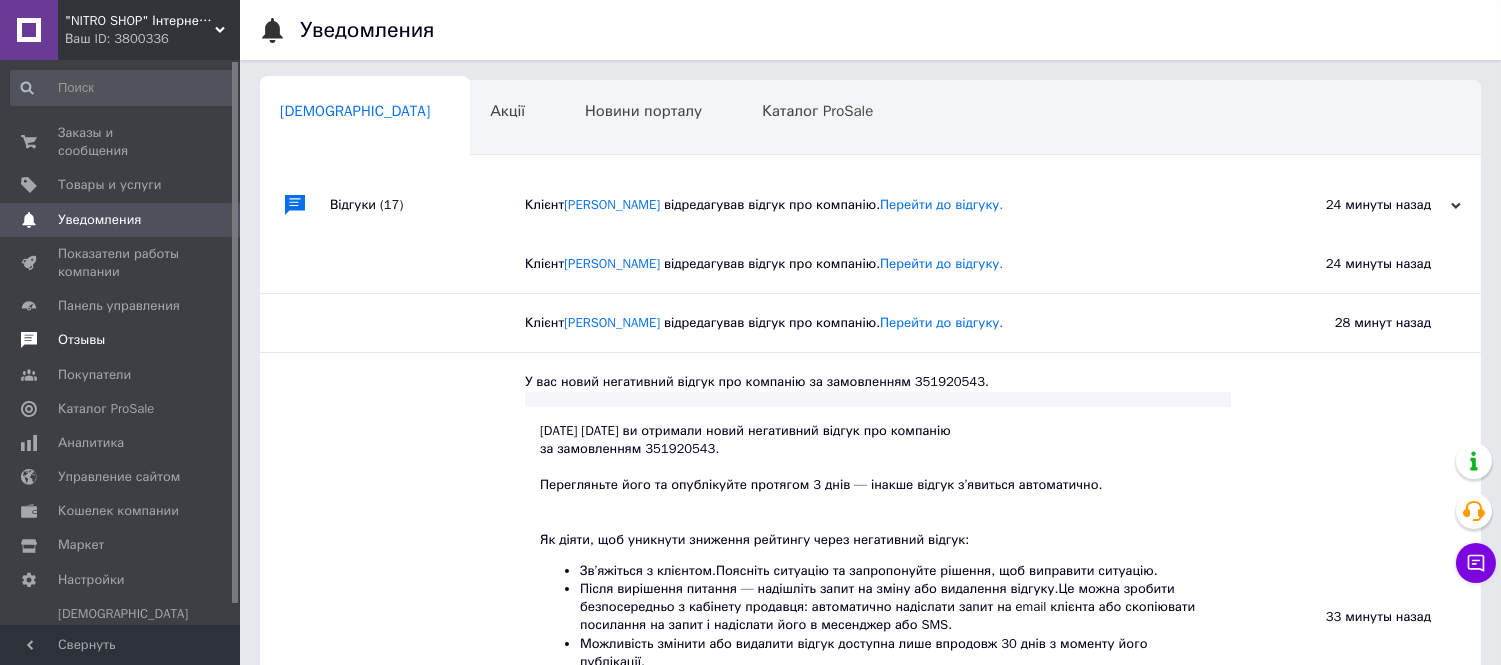 click on "Отзывы" at bounding box center (81, 340) 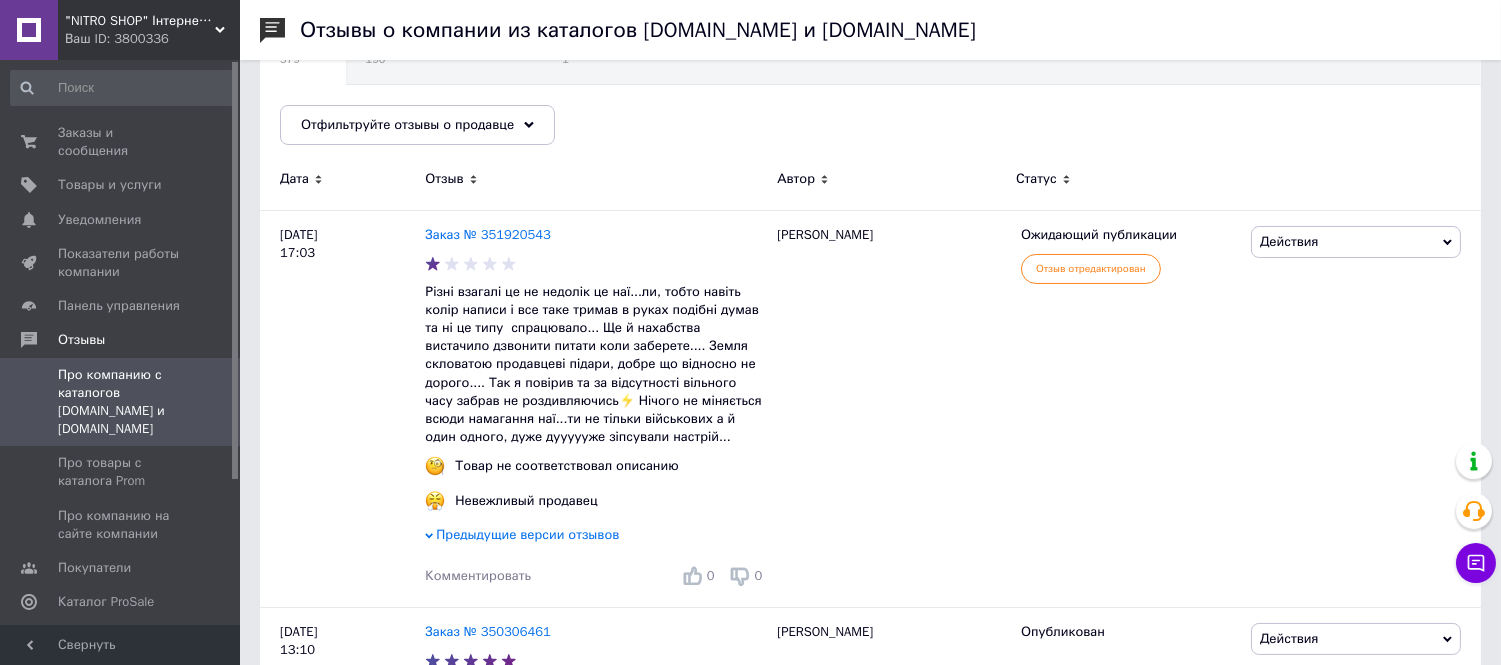 scroll, scrollTop: 222, scrollLeft: 0, axis: vertical 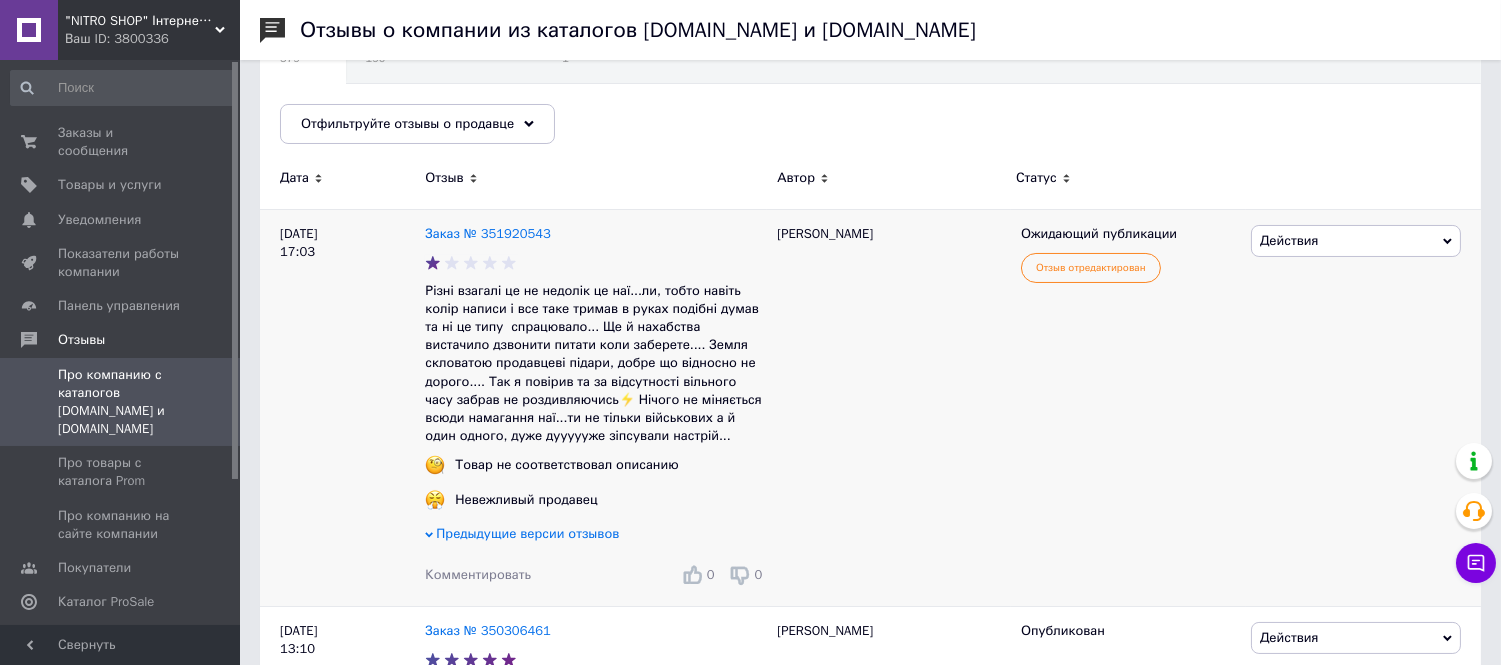 click on "Действия" at bounding box center [1289, 240] 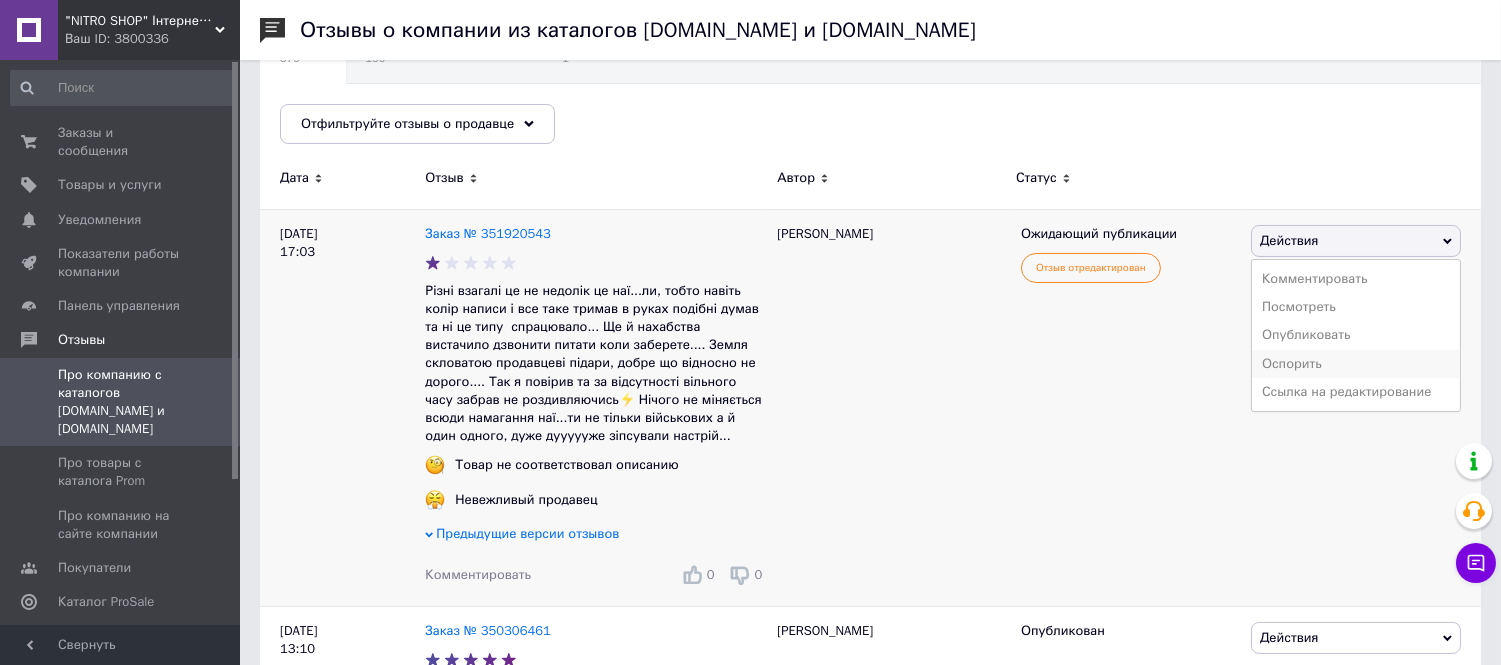 click on "Оспорить" at bounding box center (1356, 364) 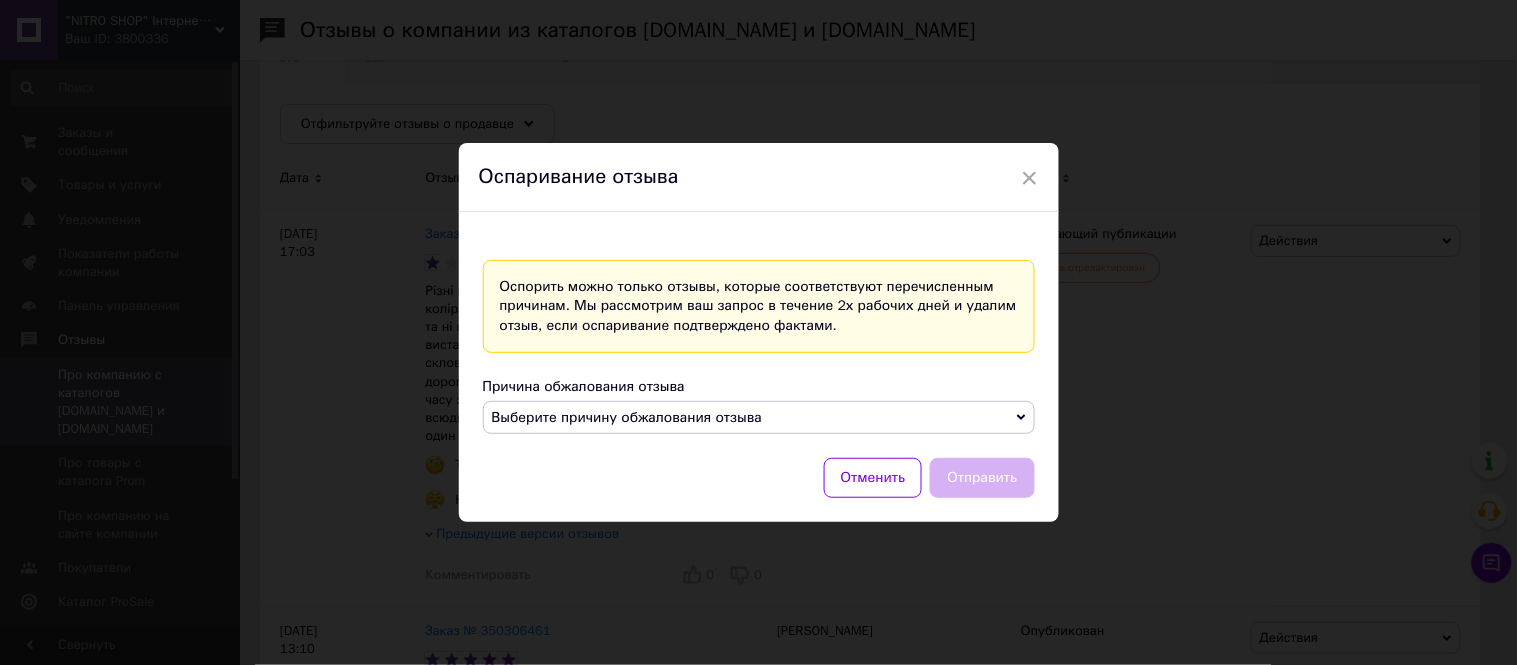 click on "Выберите причину обжалования отзыва" at bounding box center (627, 417) 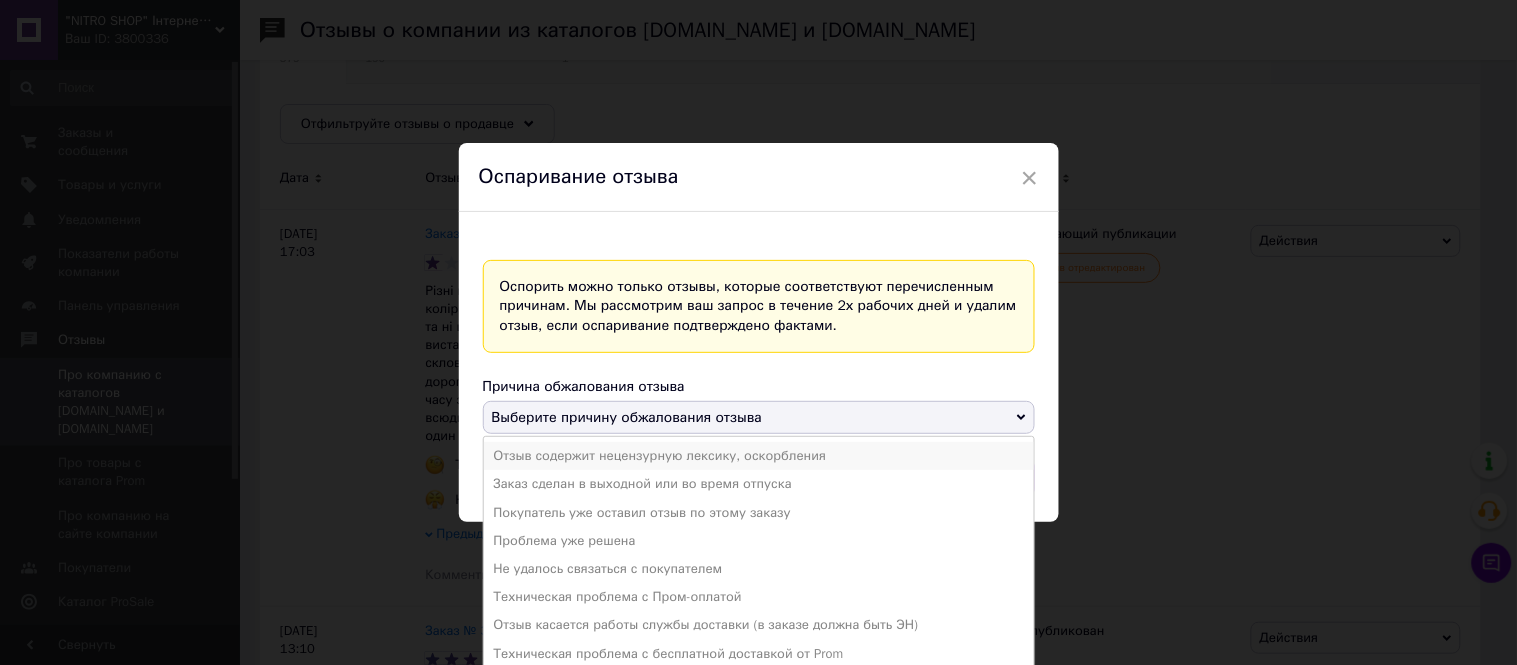 click on "Отзыв содержит нецензурную лексику, оскорбления" at bounding box center (759, 456) 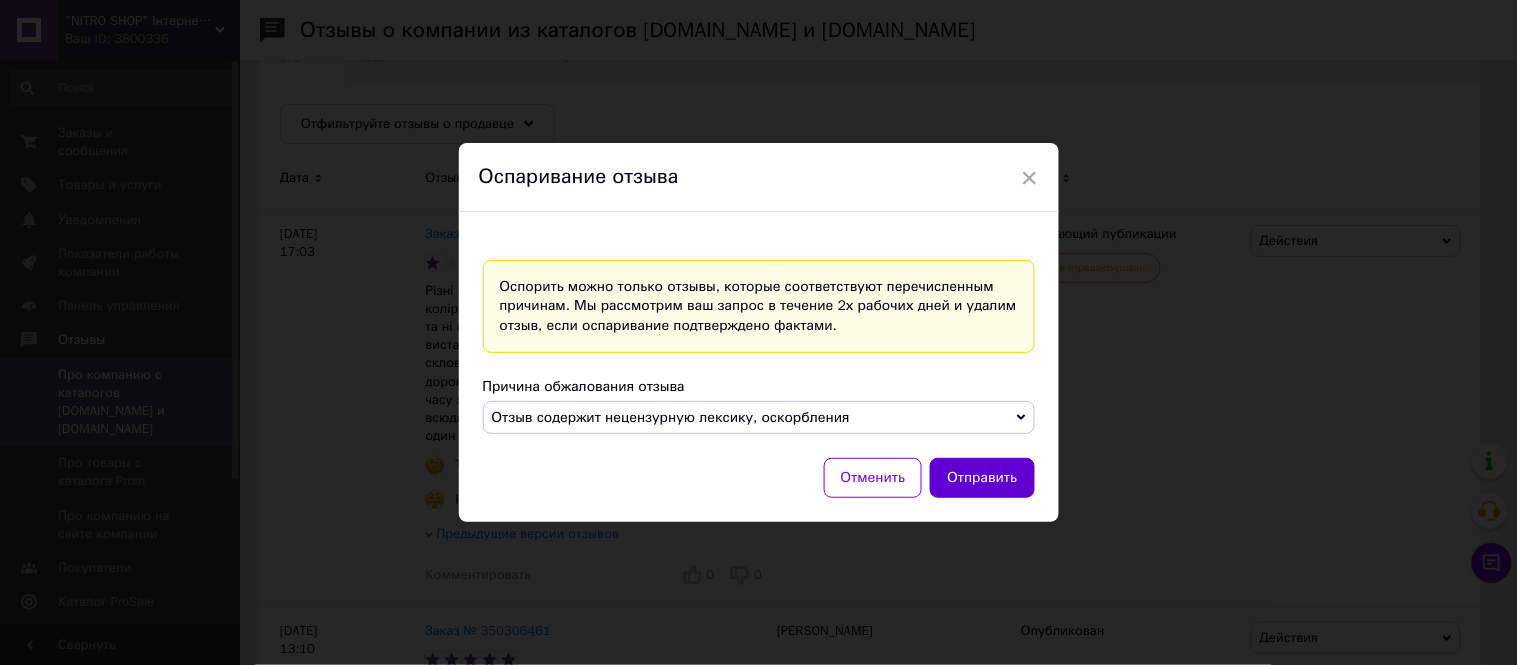 click on "Отправить" at bounding box center (982, 478) 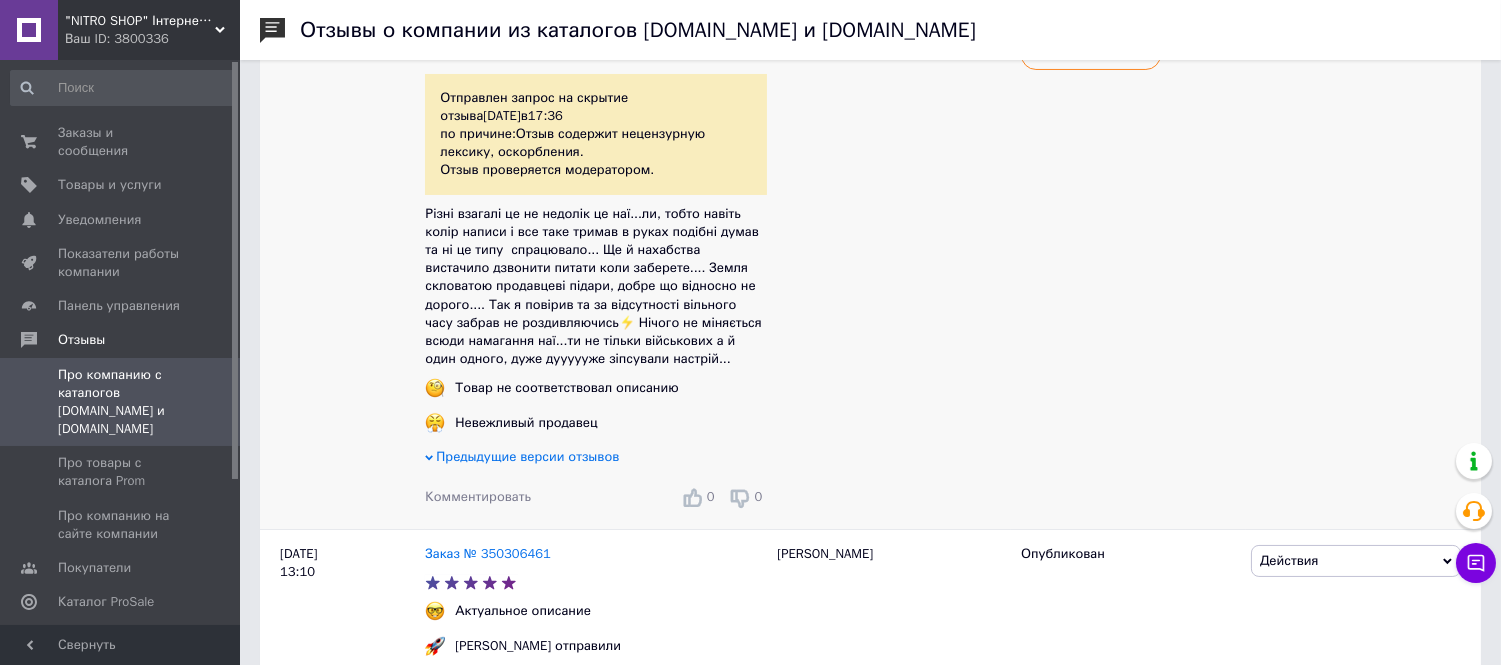 scroll, scrollTop: 444, scrollLeft: 0, axis: vertical 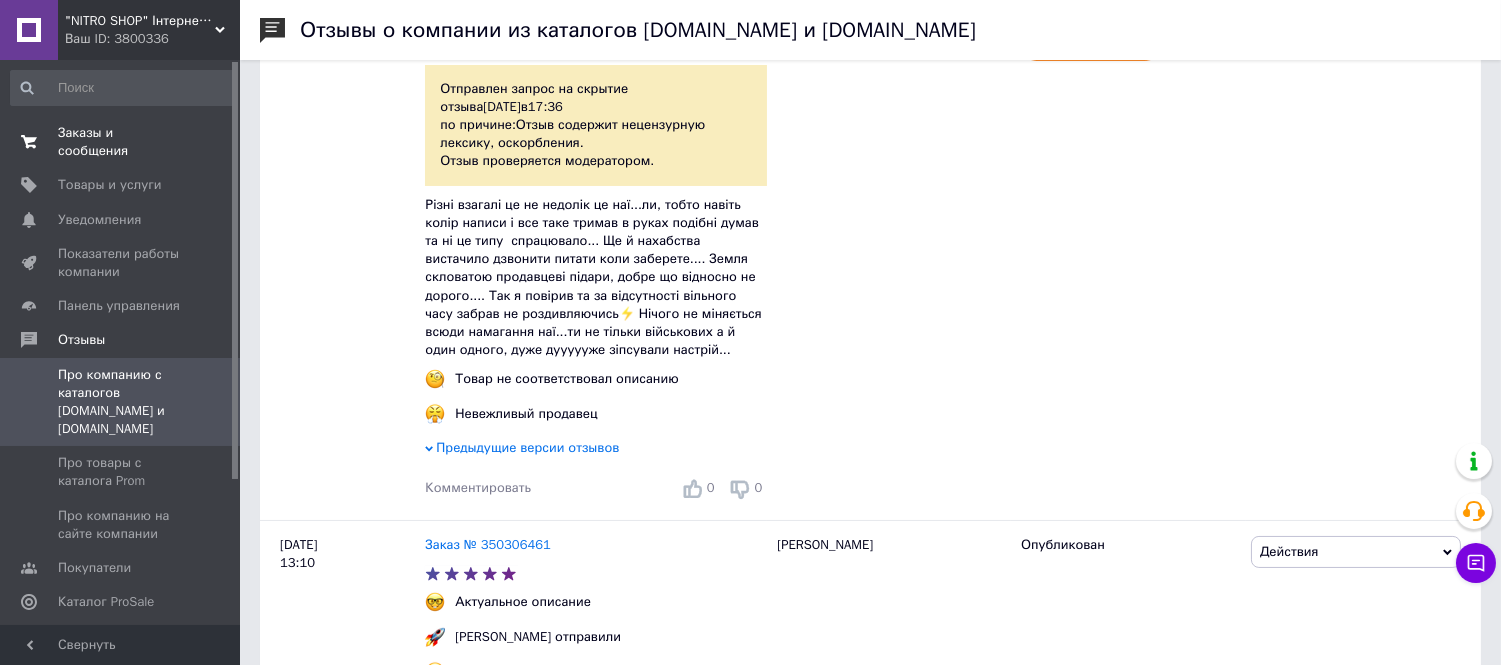 click on "Заказы и сообщения" at bounding box center (121, 142) 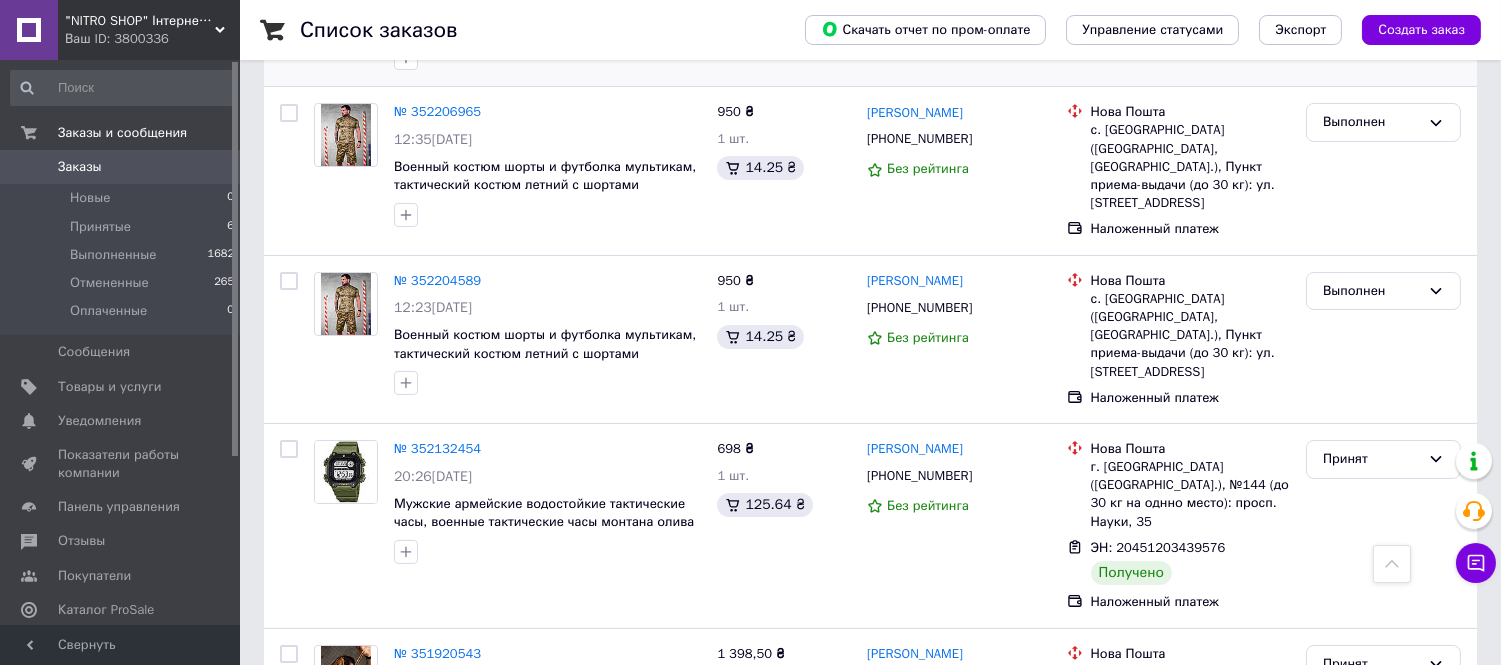 scroll, scrollTop: 666, scrollLeft: 0, axis: vertical 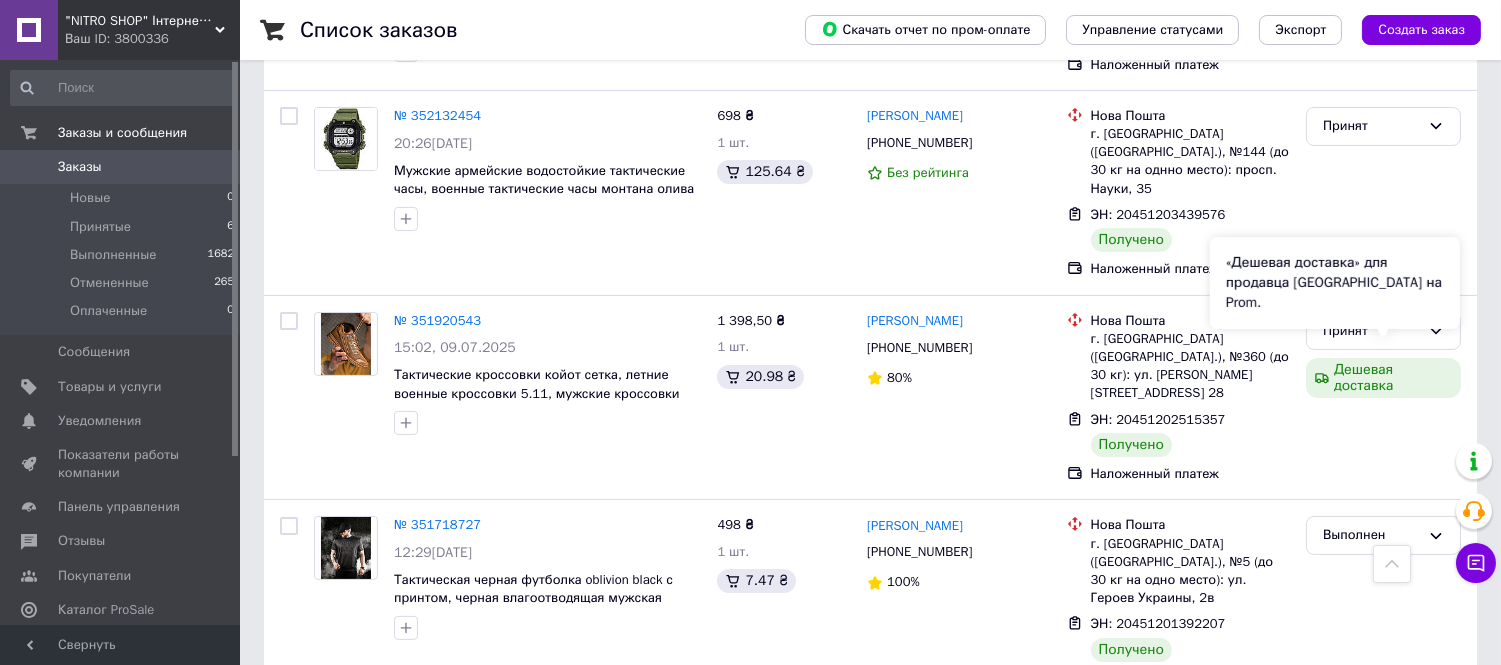 click on "«Дешевая доставка» для продавца Новой Почтой на Prom." at bounding box center [1335, 283] 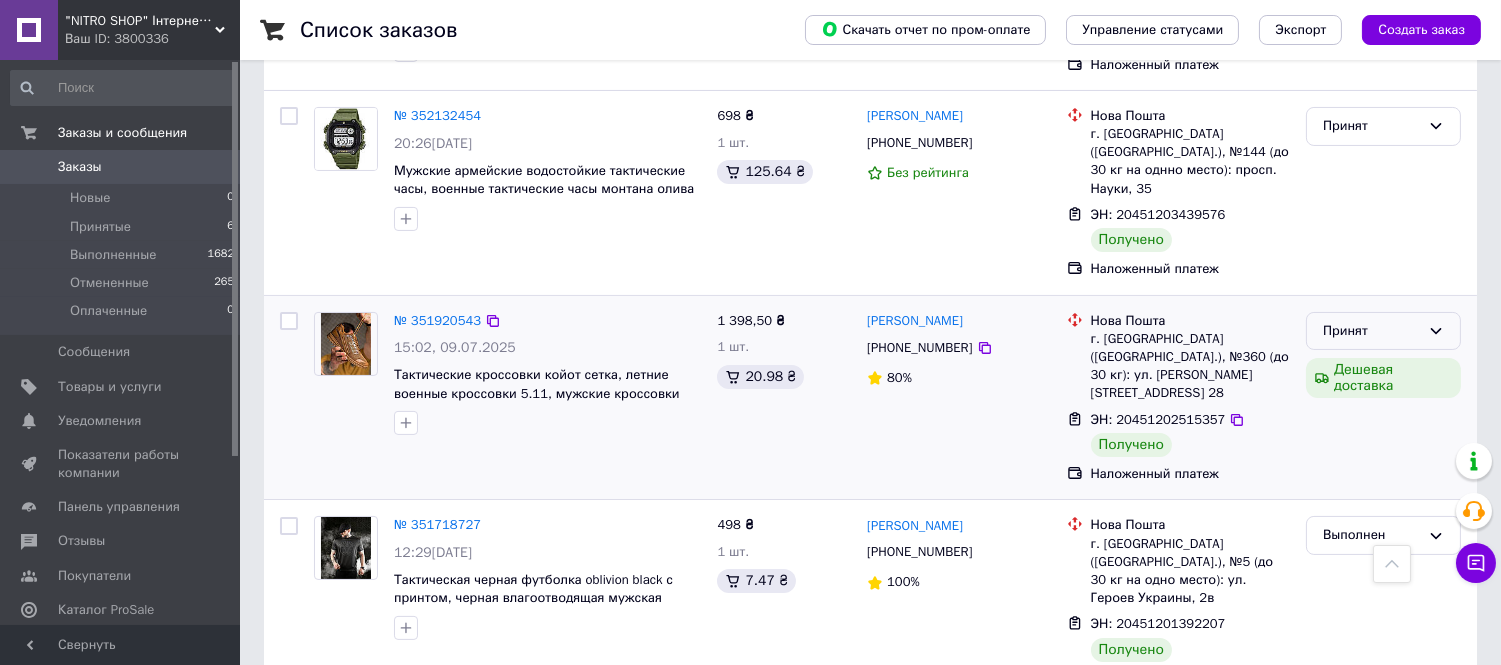 click on "Принят" at bounding box center (1383, 331) 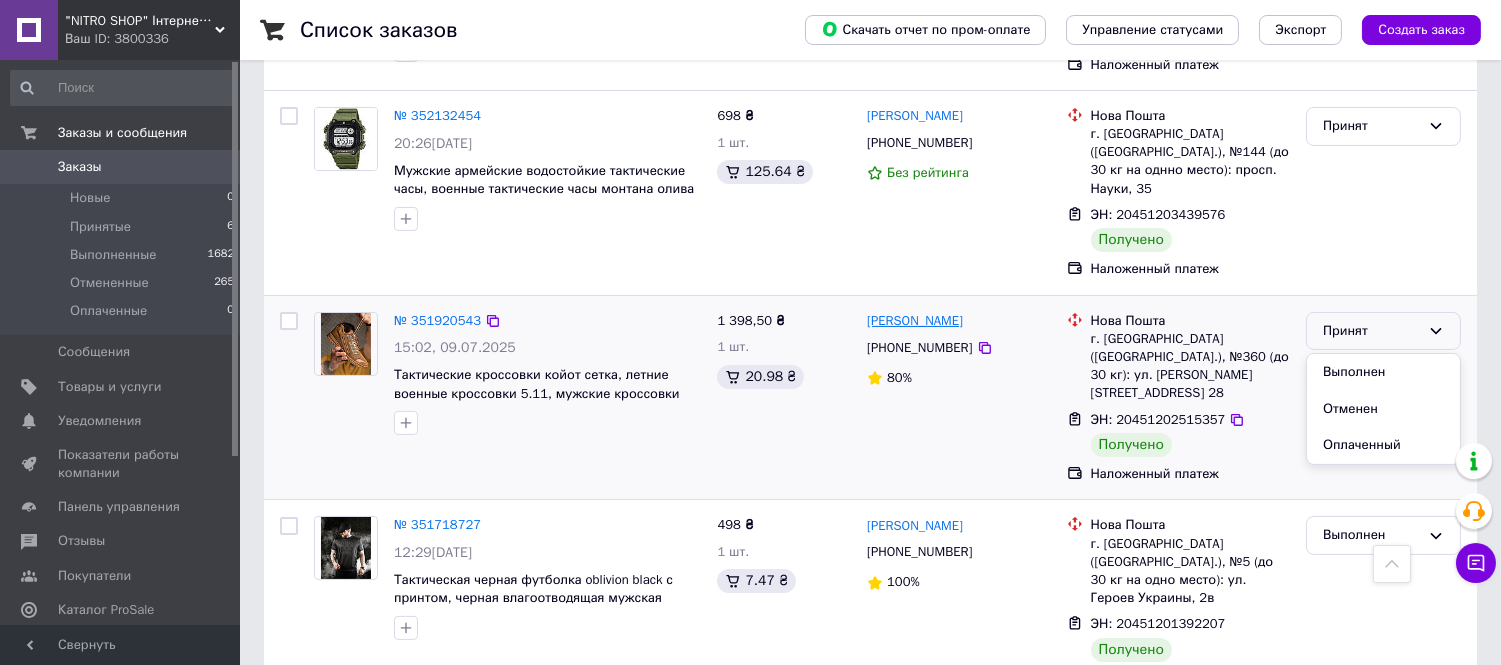 click on "[PERSON_NAME]" at bounding box center (915, 321) 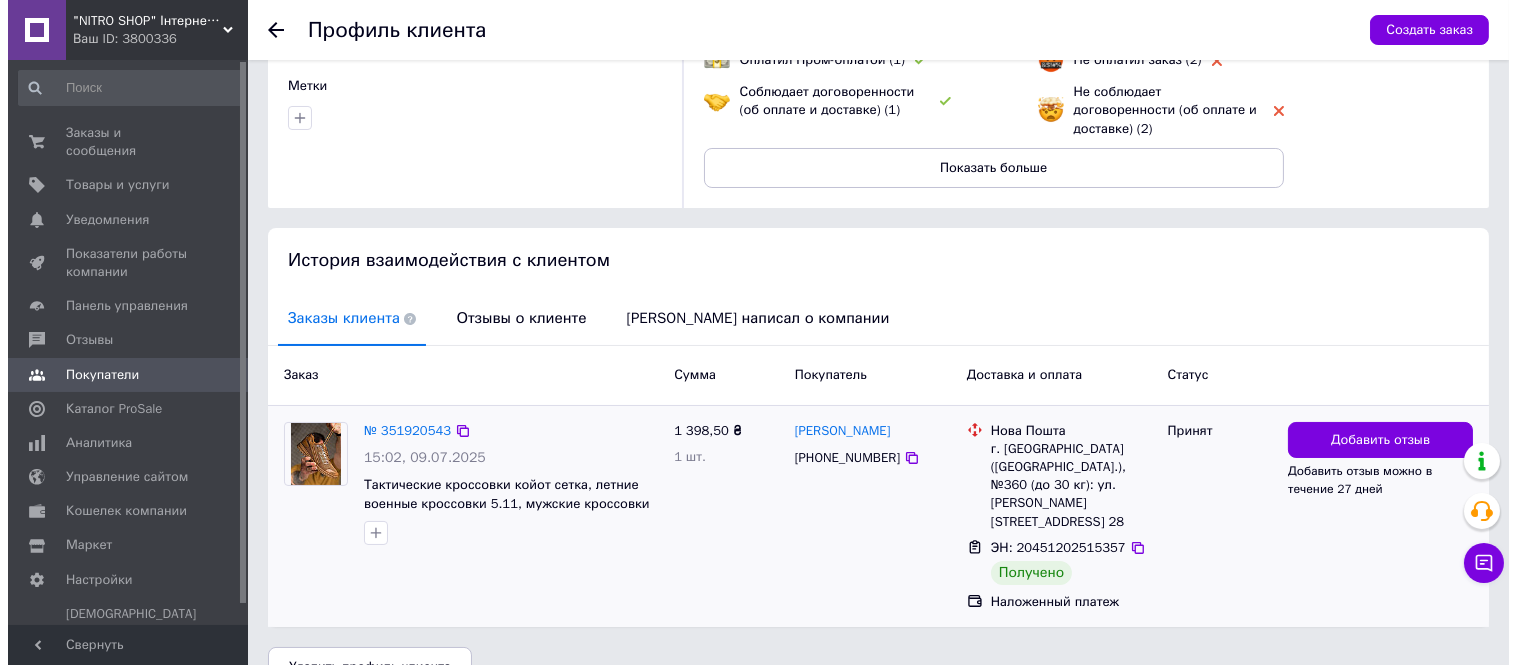 scroll, scrollTop: 232, scrollLeft: 0, axis: vertical 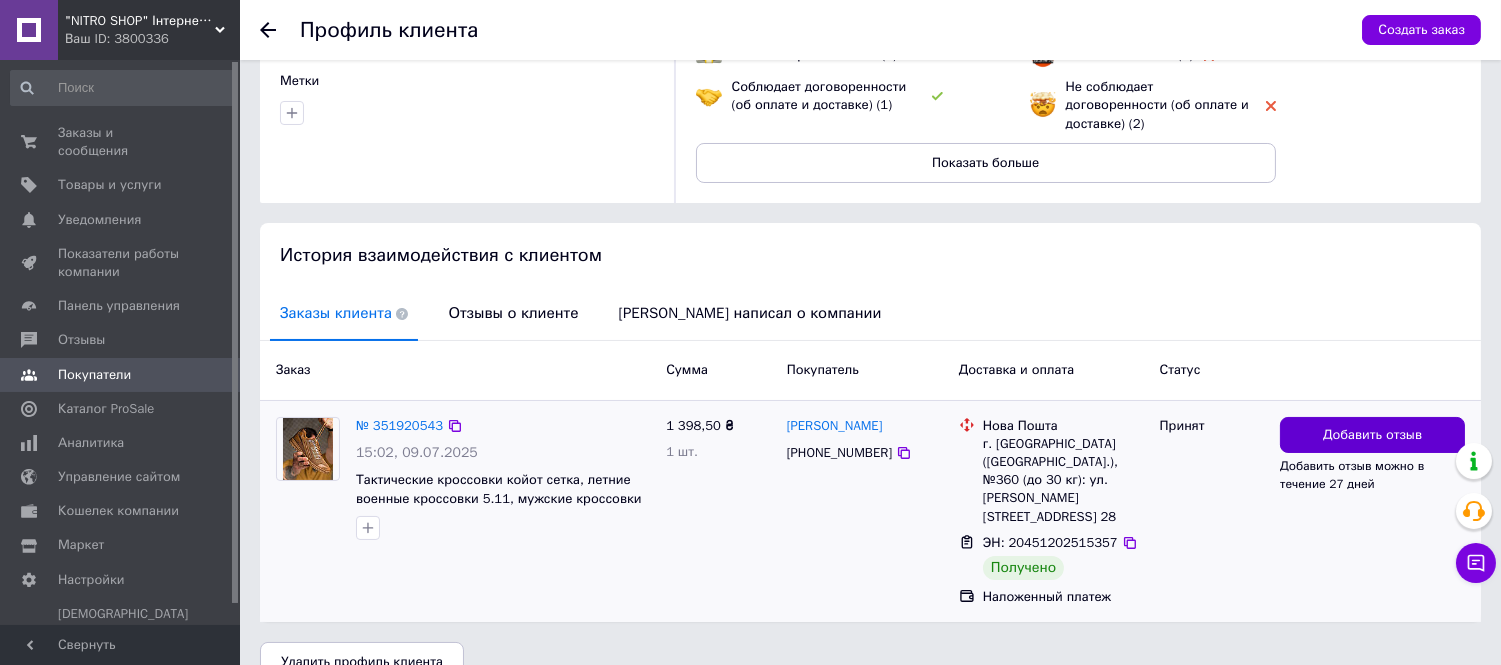 click on "Добавить отзыв" at bounding box center (1372, 435) 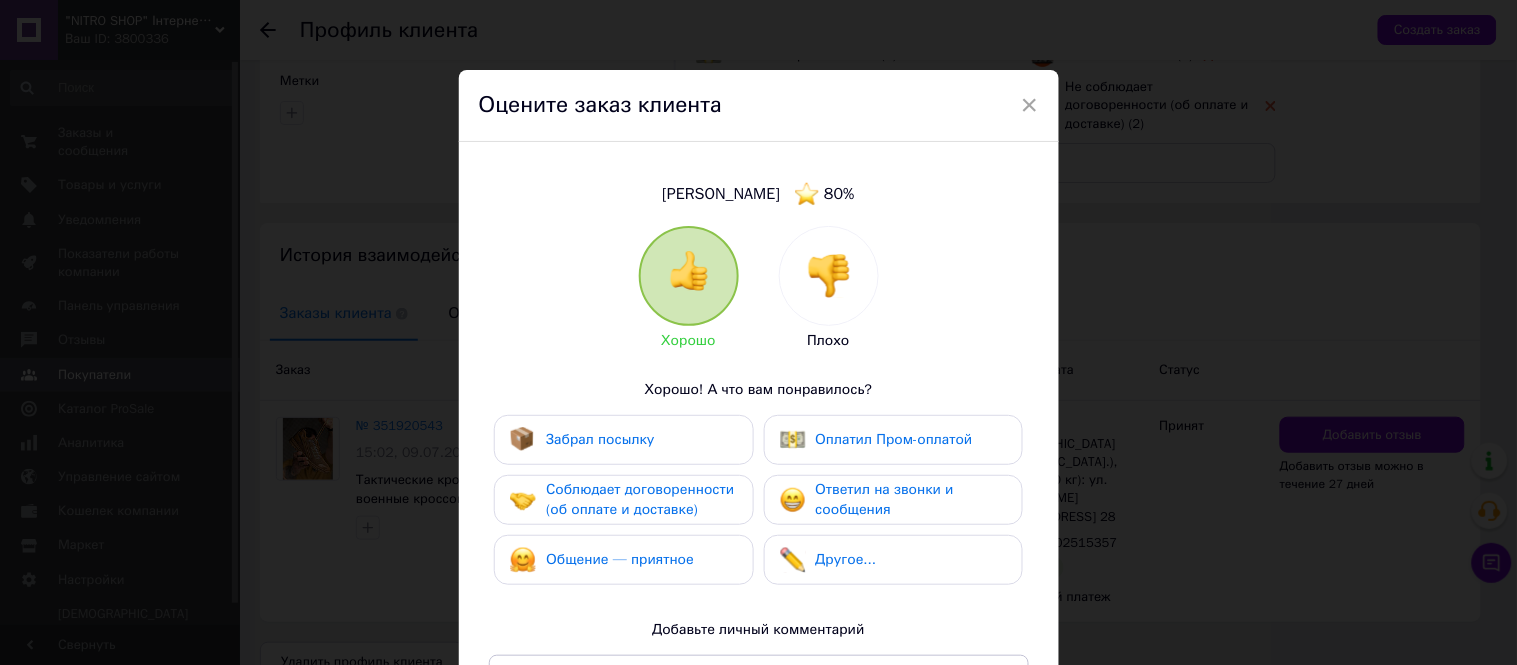 click at bounding box center (829, 276) 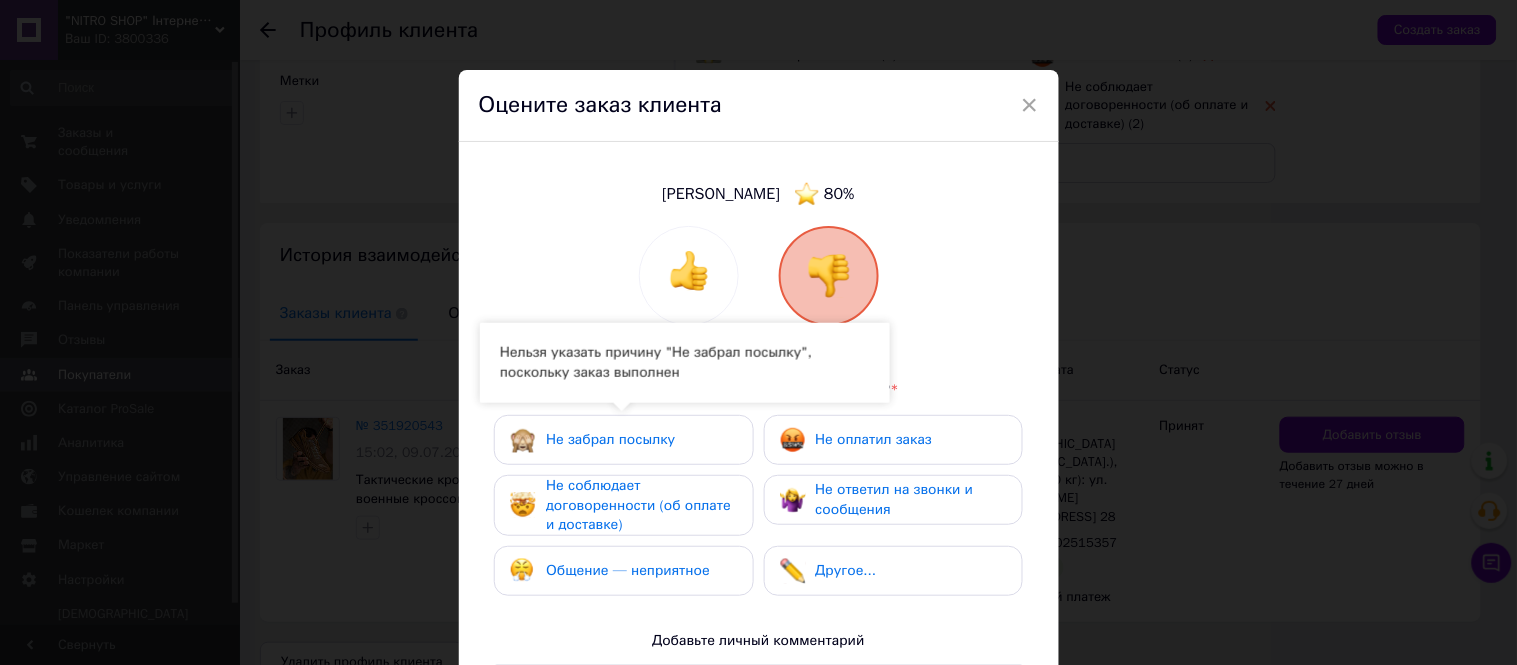click on "Общение — неприятное" at bounding box center (628, 570) 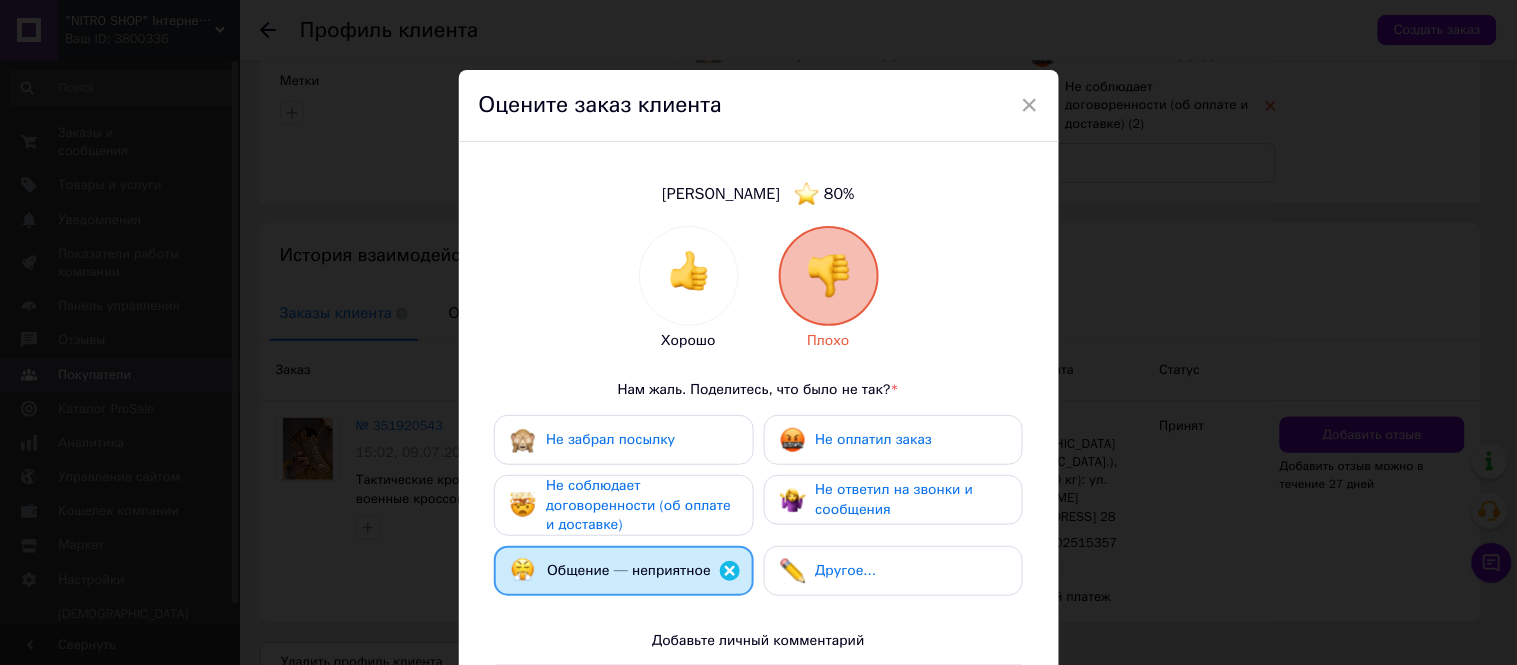 click on "Не соблюдает договоренности (об оплате и доставке)" at bounding box center [638, 505] 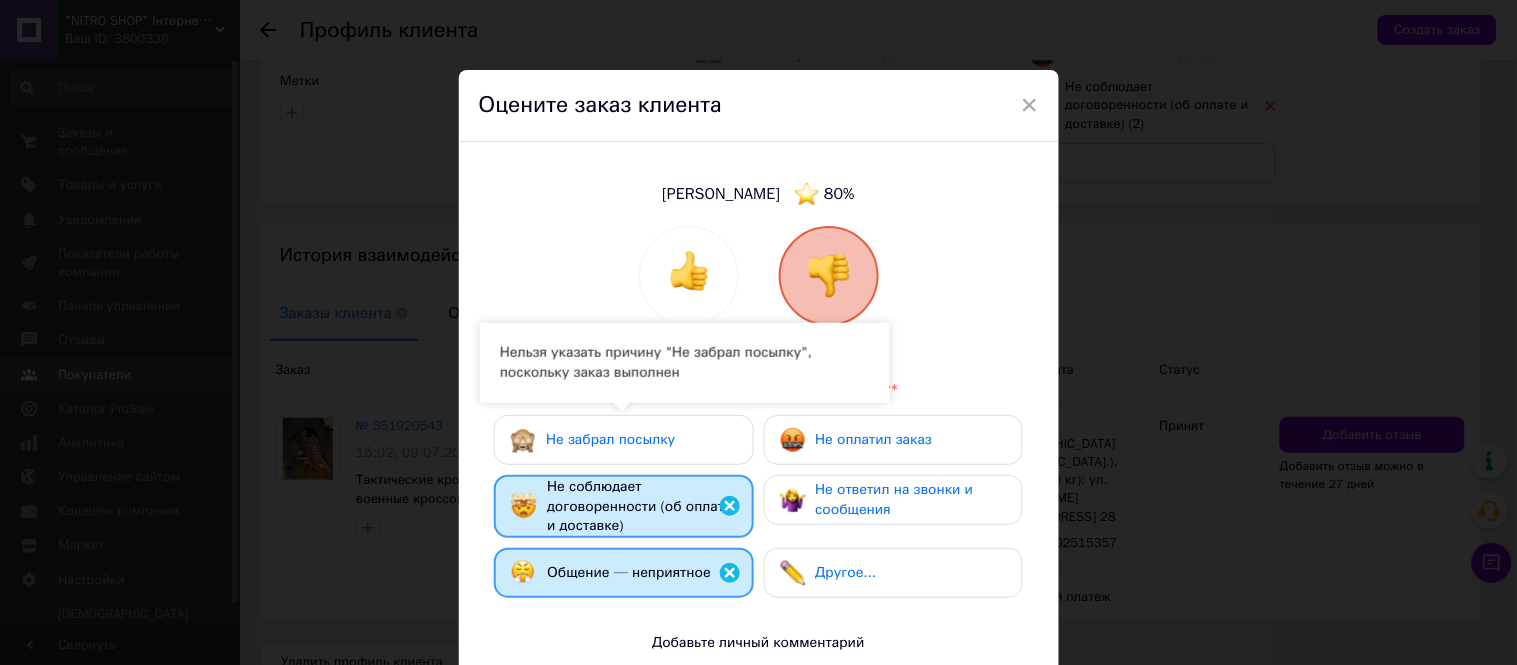 click on "Не забрал посылку" at bounding box center (592, 440) 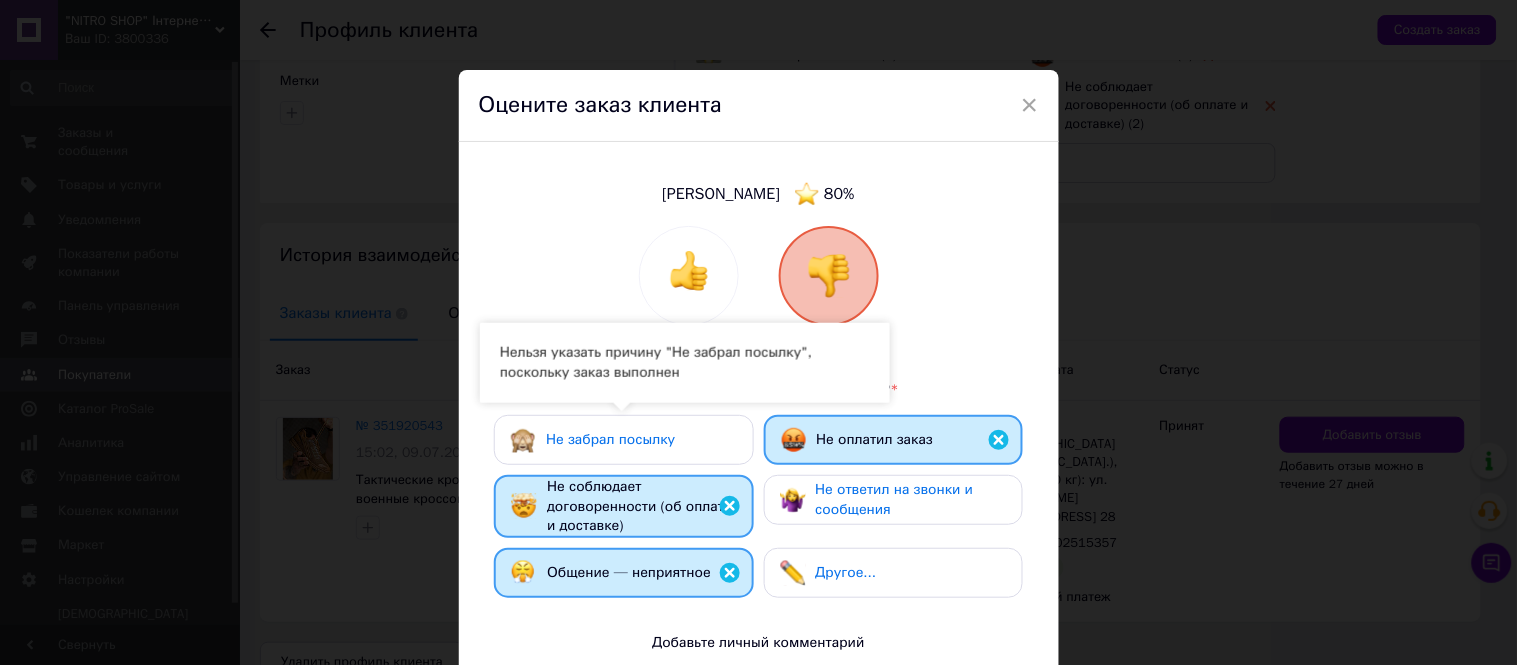 click on "Не ответил на звонки и сообщения" at bounding box center (895, 499) 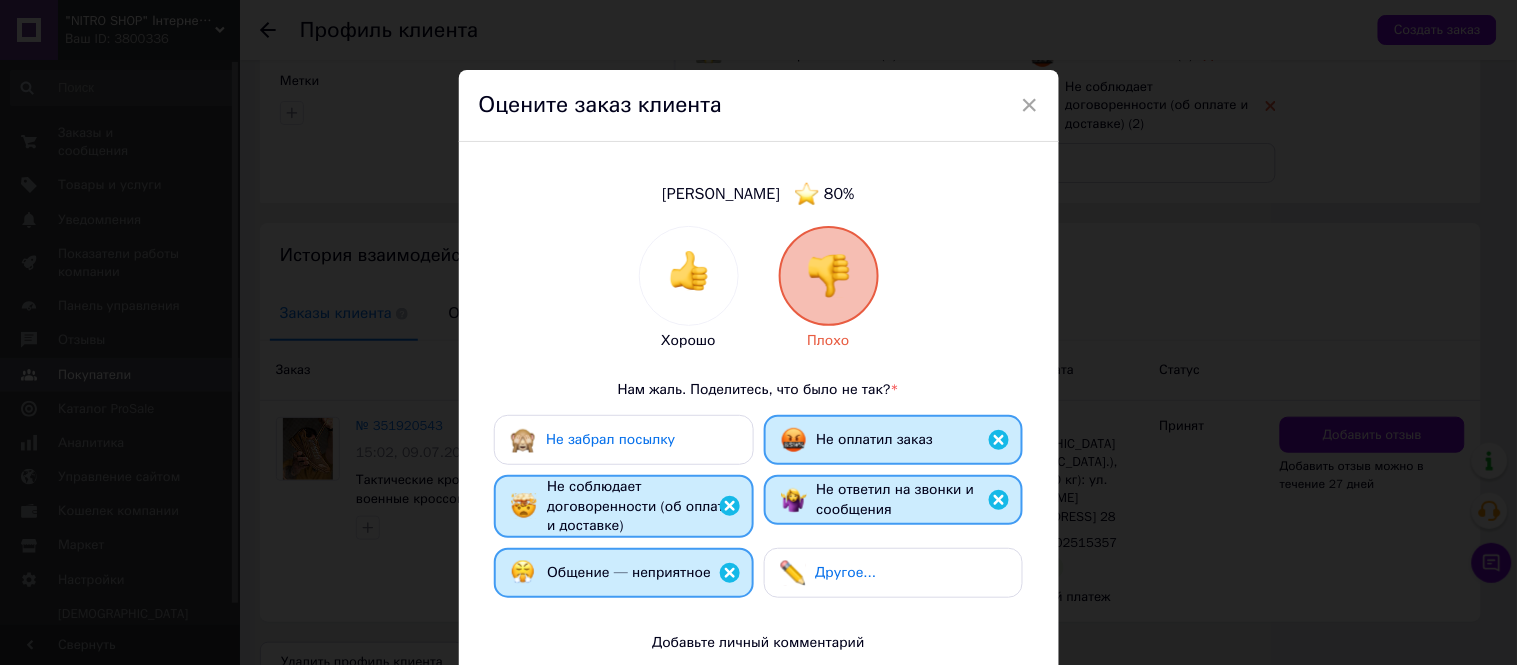 scroll, scrollTop: 333, scrollLeft: 0, axis: vertical 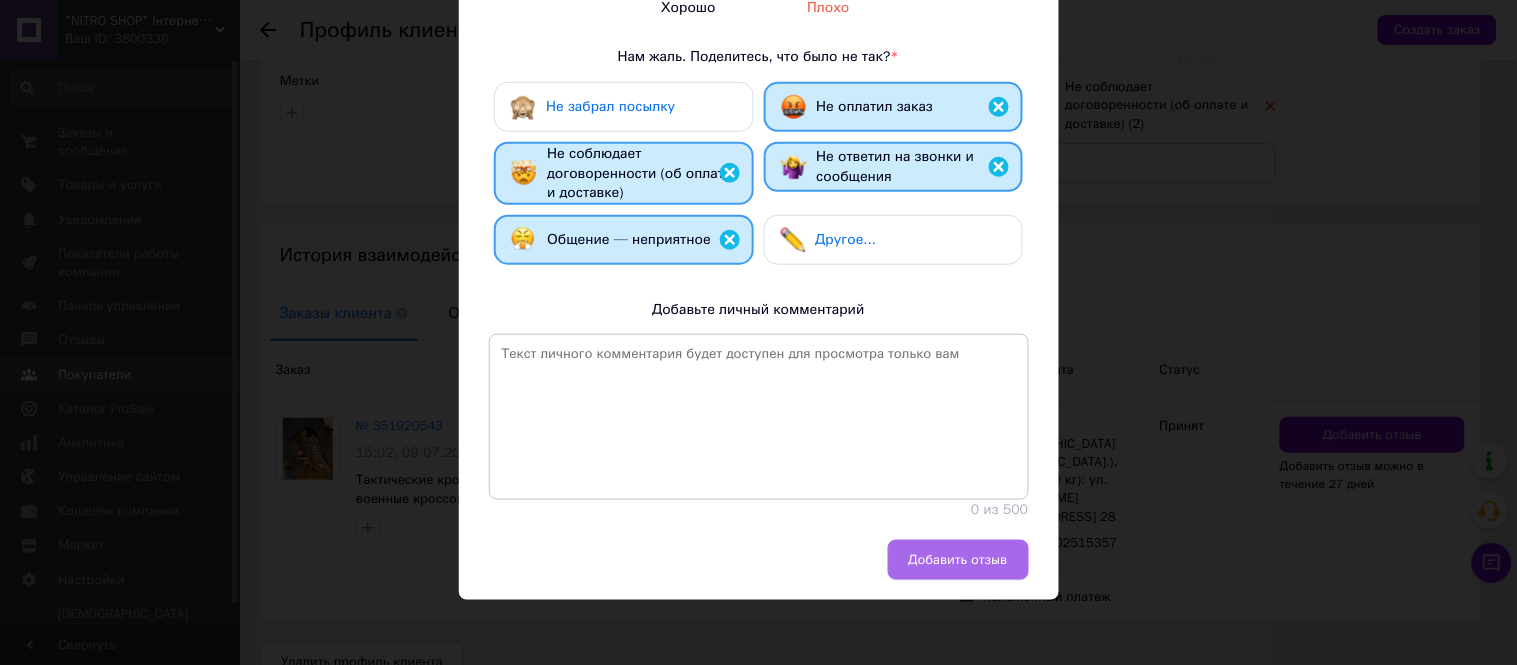 click on "Добавить отзыв" at bounding box center [958, 560] 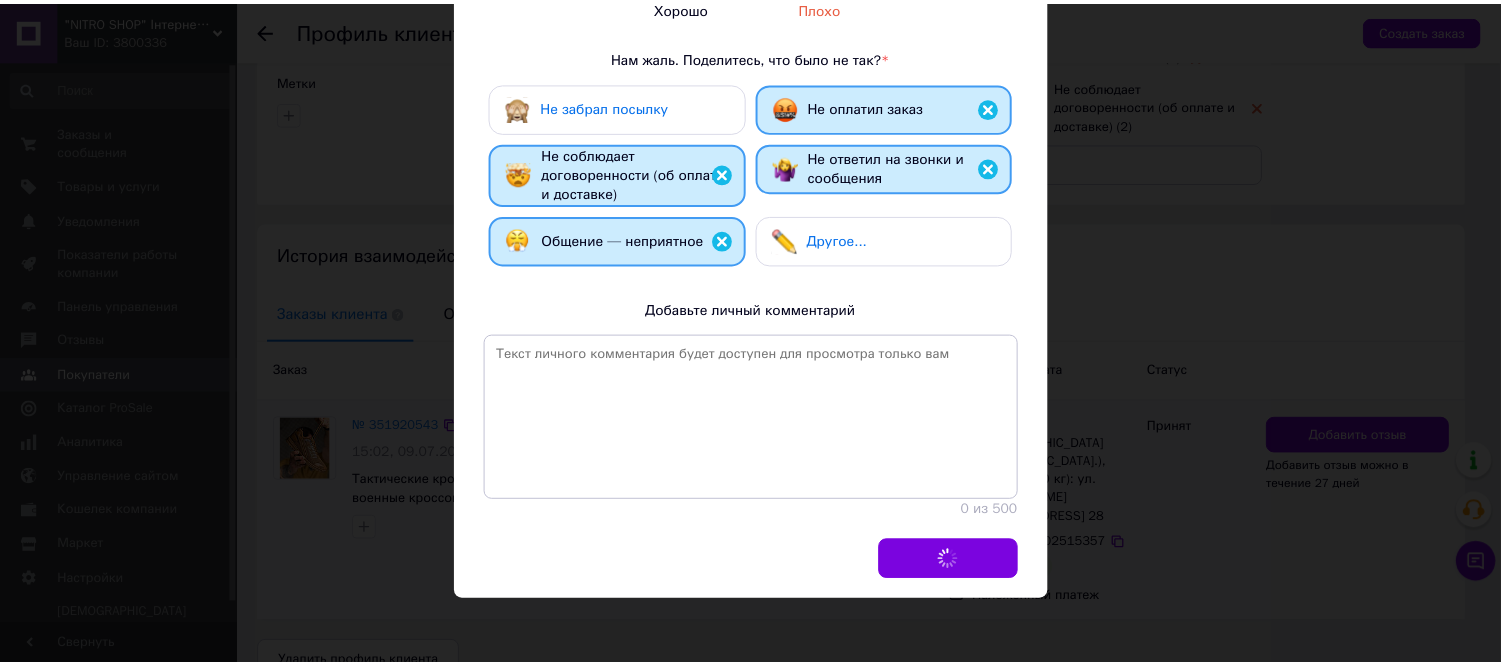 scroll, scrollTop: 213, scrollLeft: 0, axis: vertical 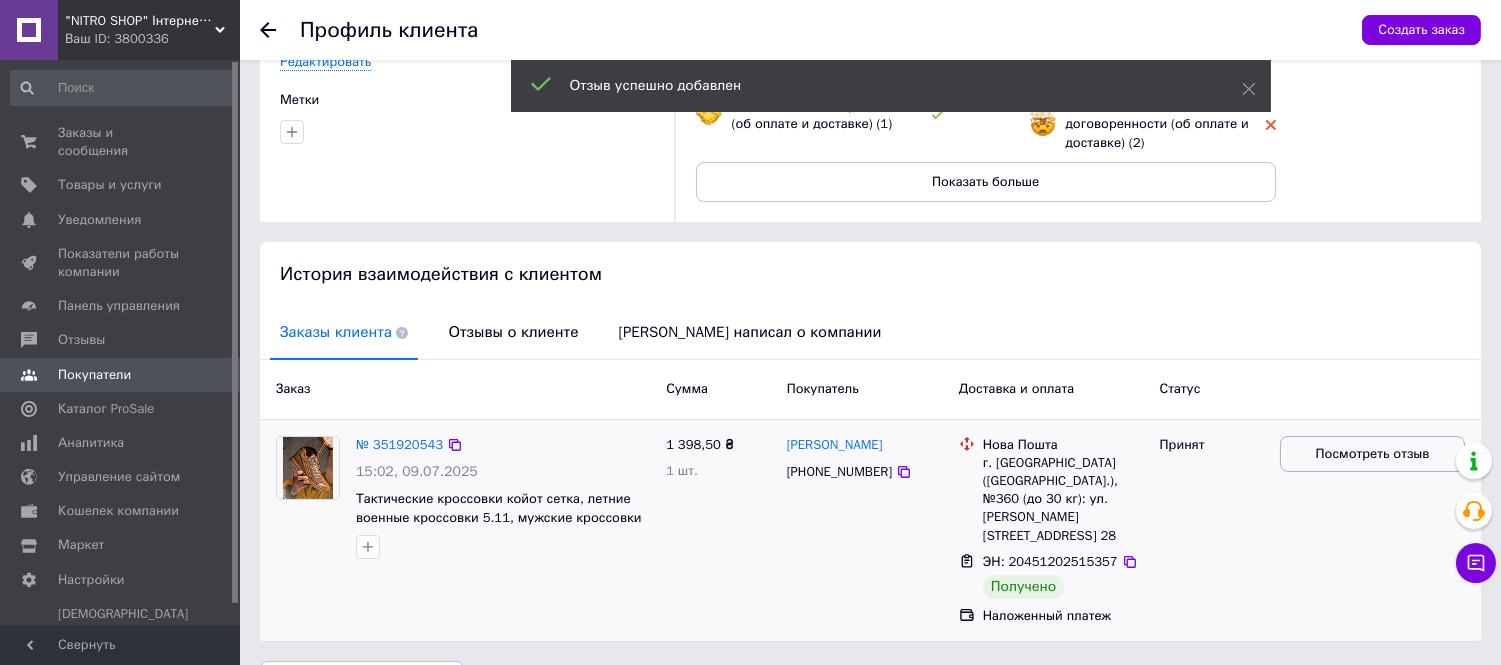 click on "Посмотреть отзыв" at bounding box center (1373, 454) 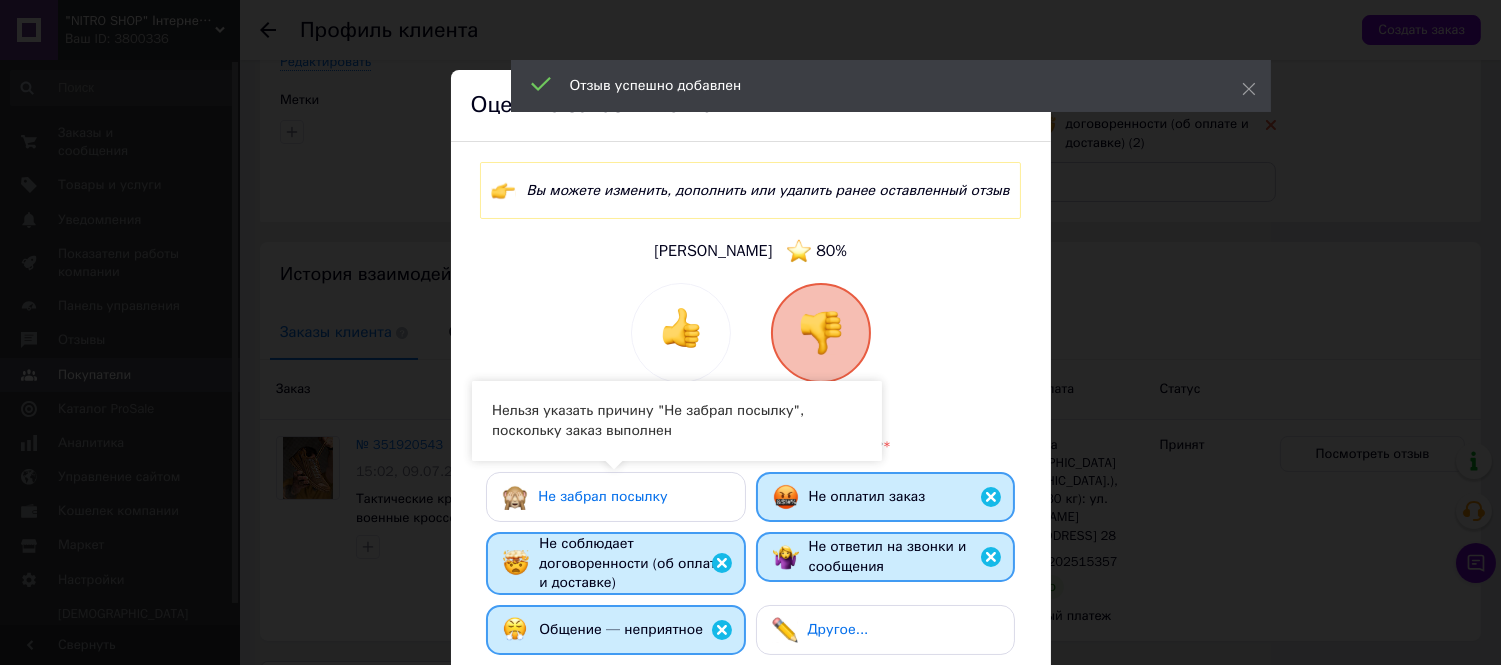 click on "Не забрал посылку" at bounding box center (615, 497) 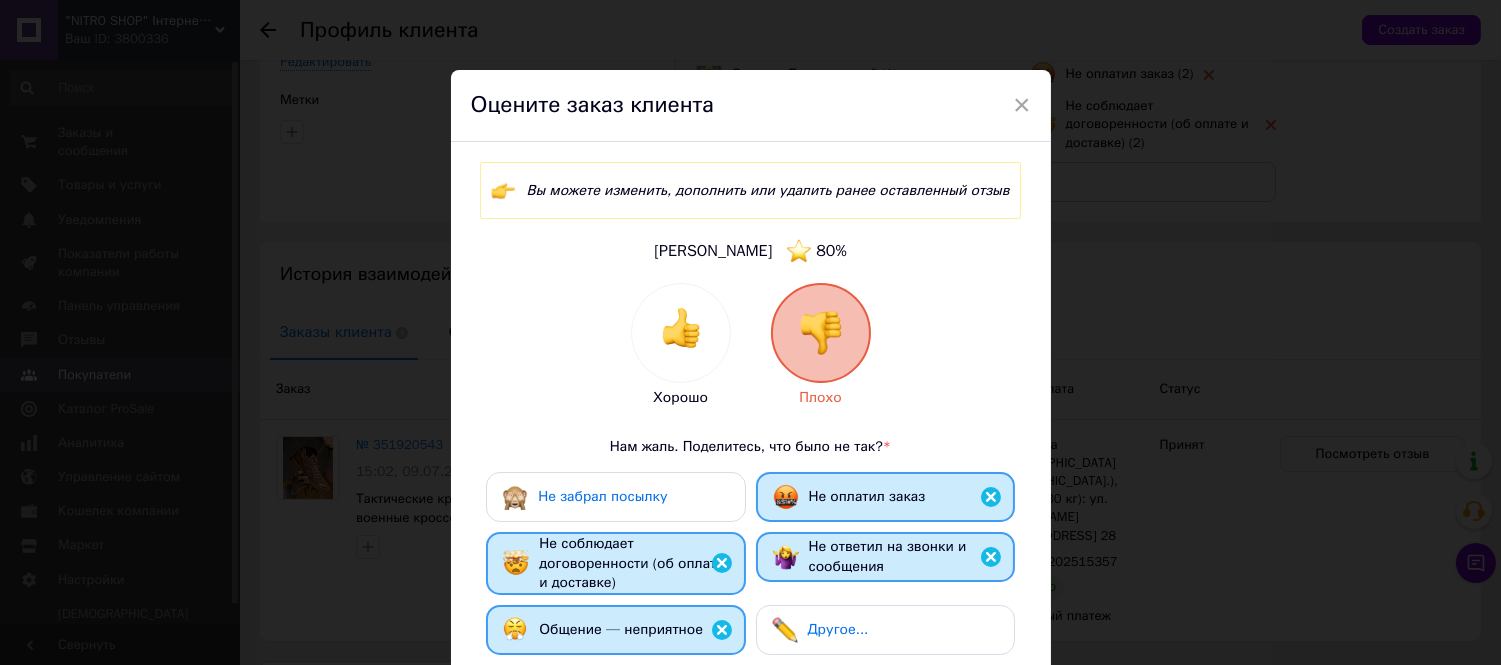 click on "Не забрал посылку" at bounding box center [615, 497] 